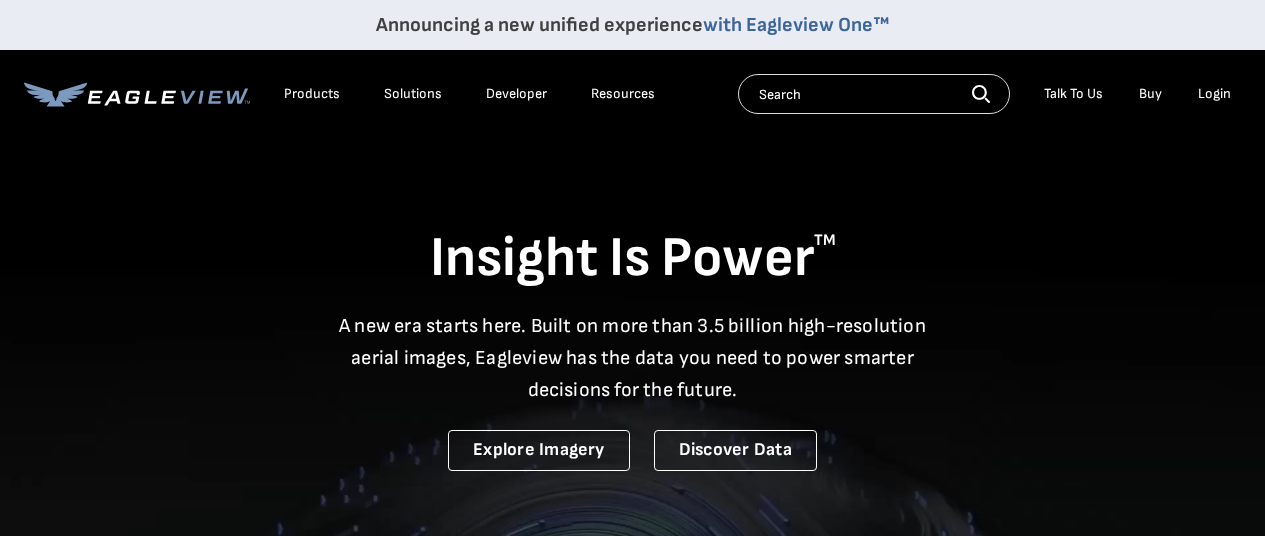 scroll, scrollTop: 0, scrollLeft: 0, axis: both 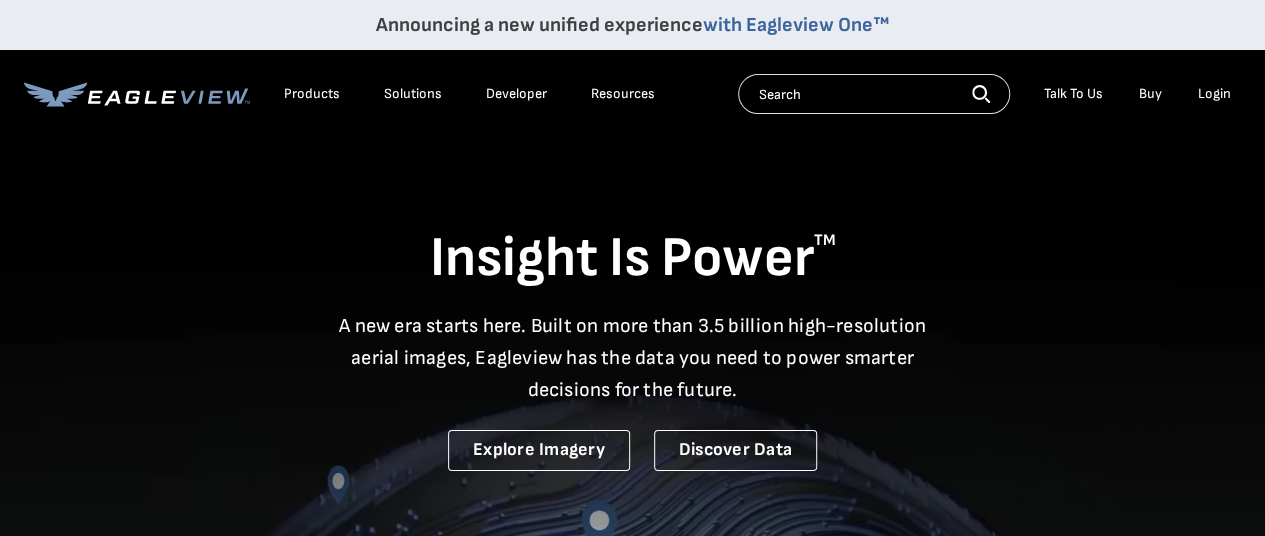click on "Login" at bounding box center [1214, 94] 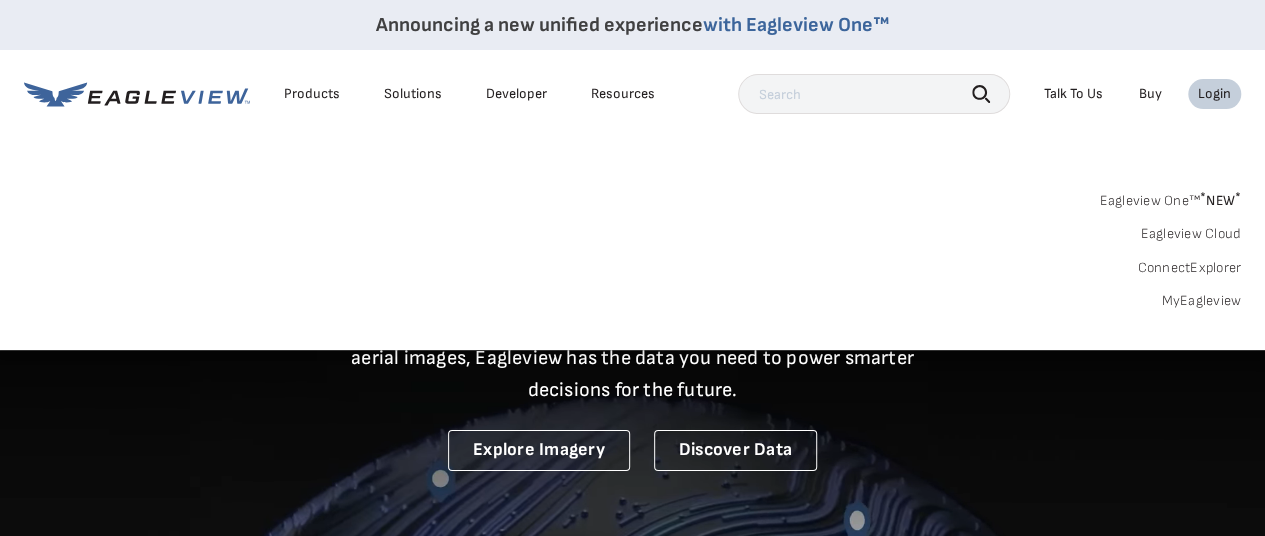 click on "MyEagleview" at bounding box center (1201, 301) 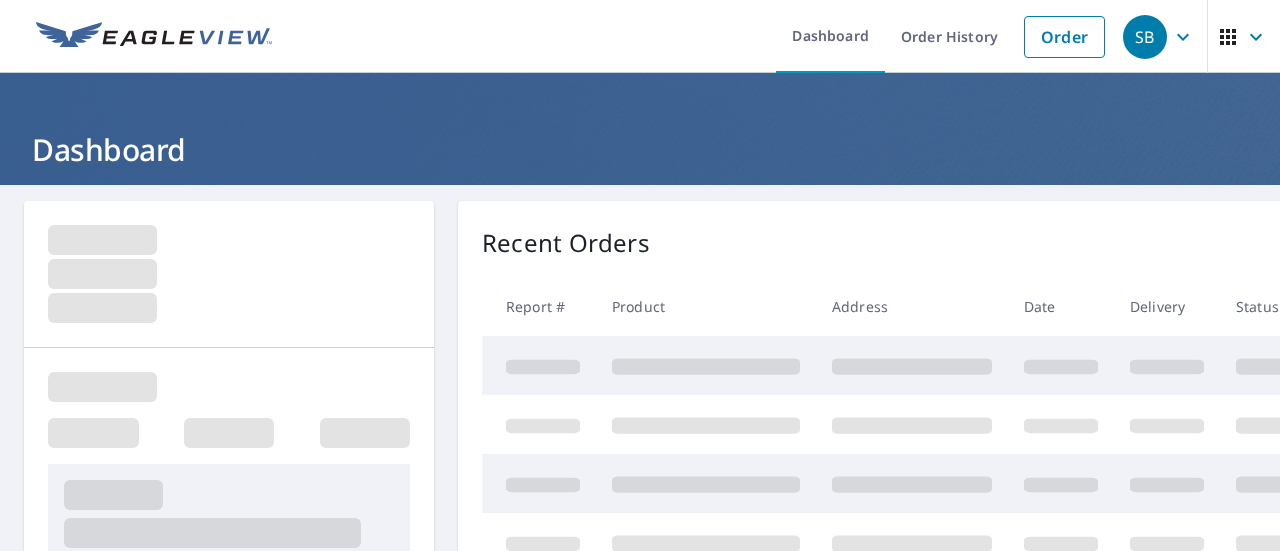 scroll, scrollTop: 0, scrollLeft: 0, axis: both 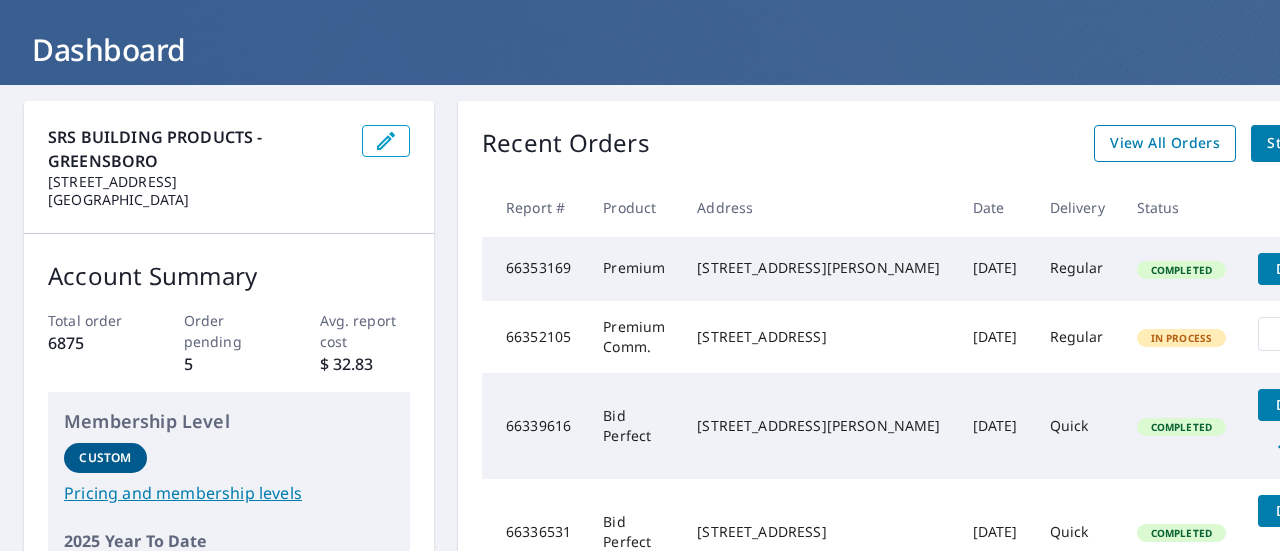 click on "View All Orders" at bounding box center [1165, 143] 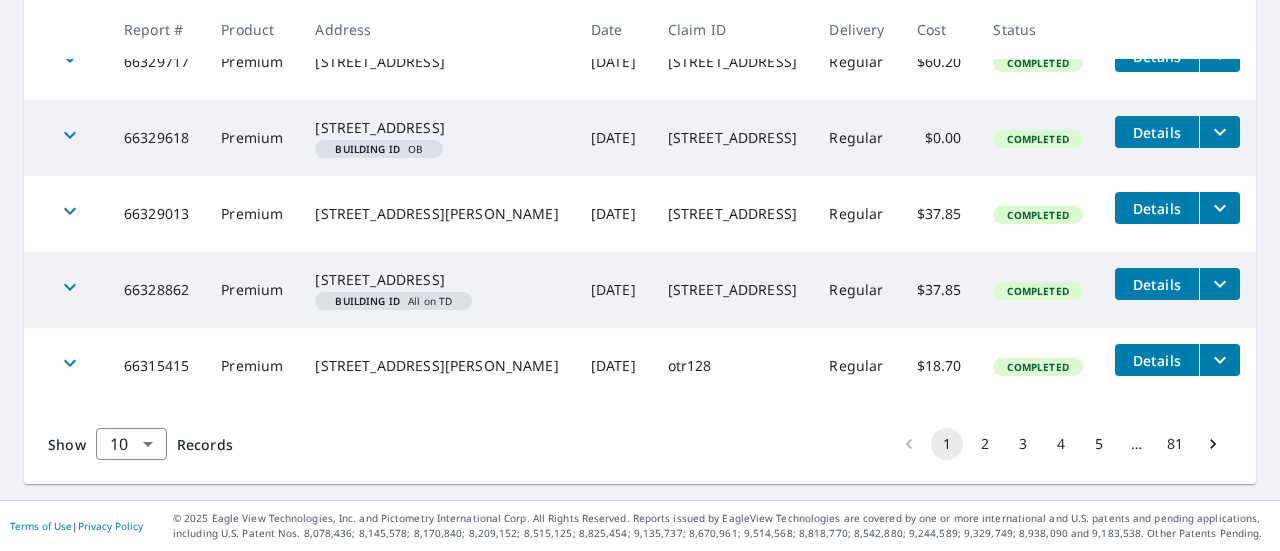 scroll, scrollTop: 891, scrollLeft: 0, axis: vertical 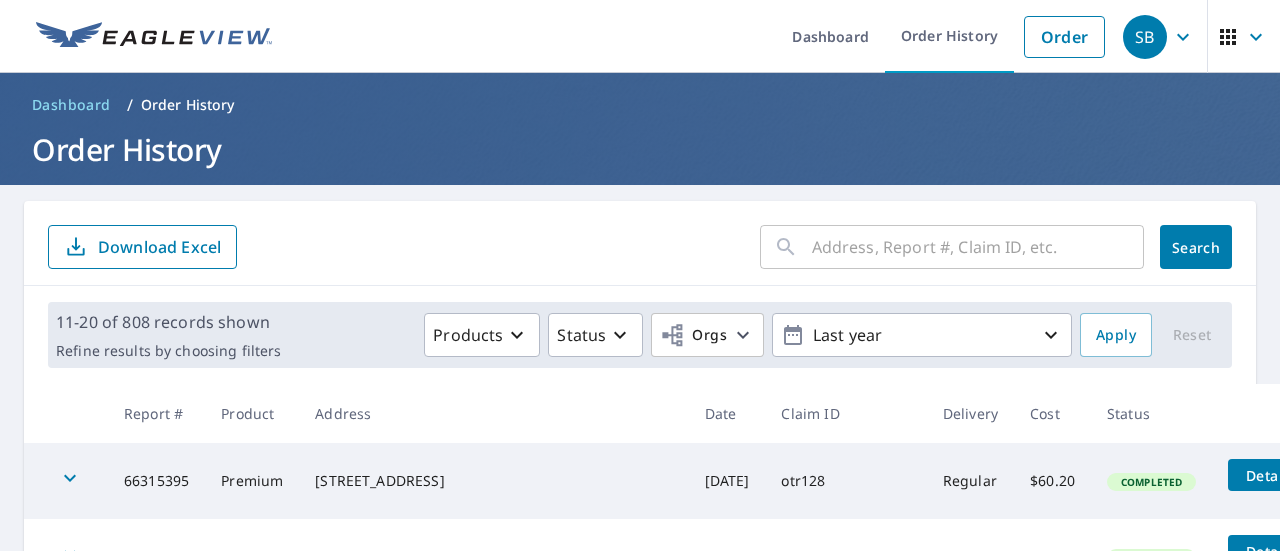 click at bounding box center [978, 247] 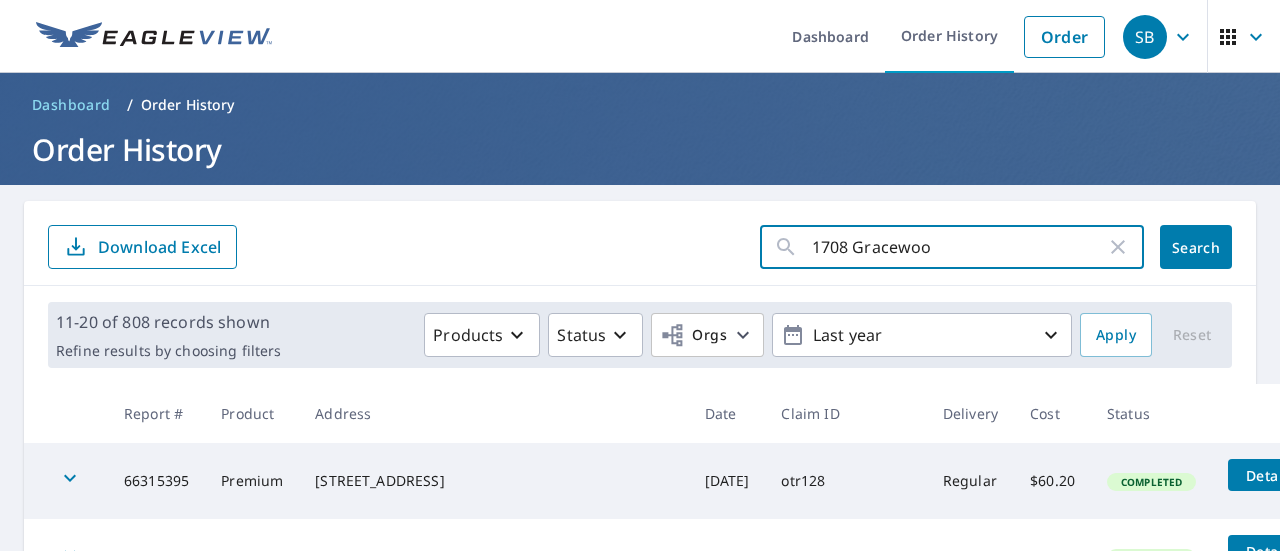 type on "1708 [GEOGRAPHIC_DATA]" 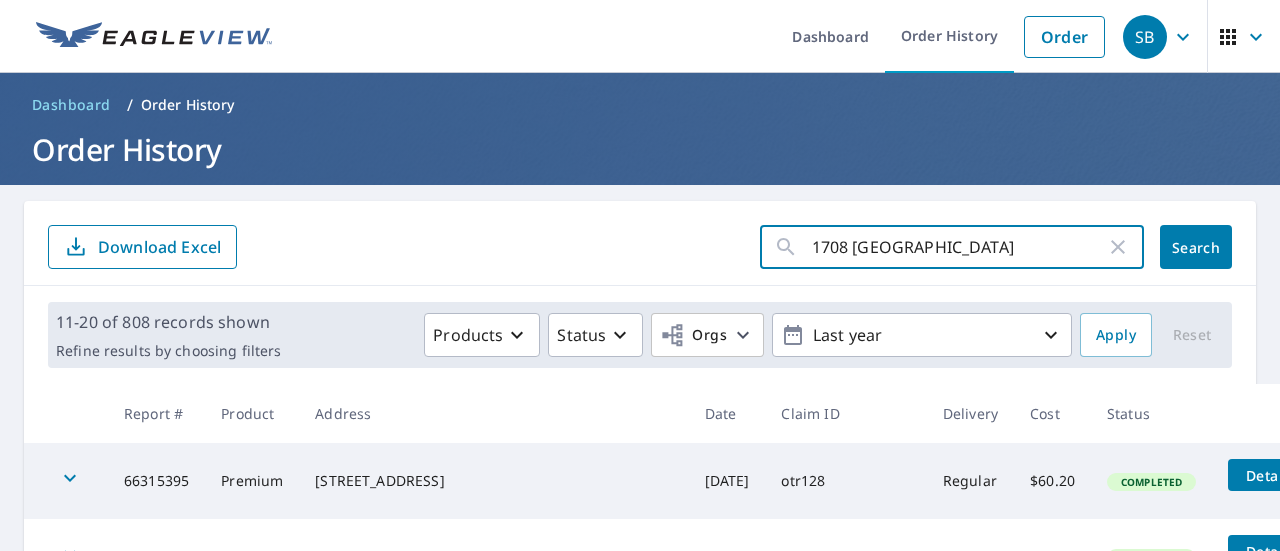 click on "Search" 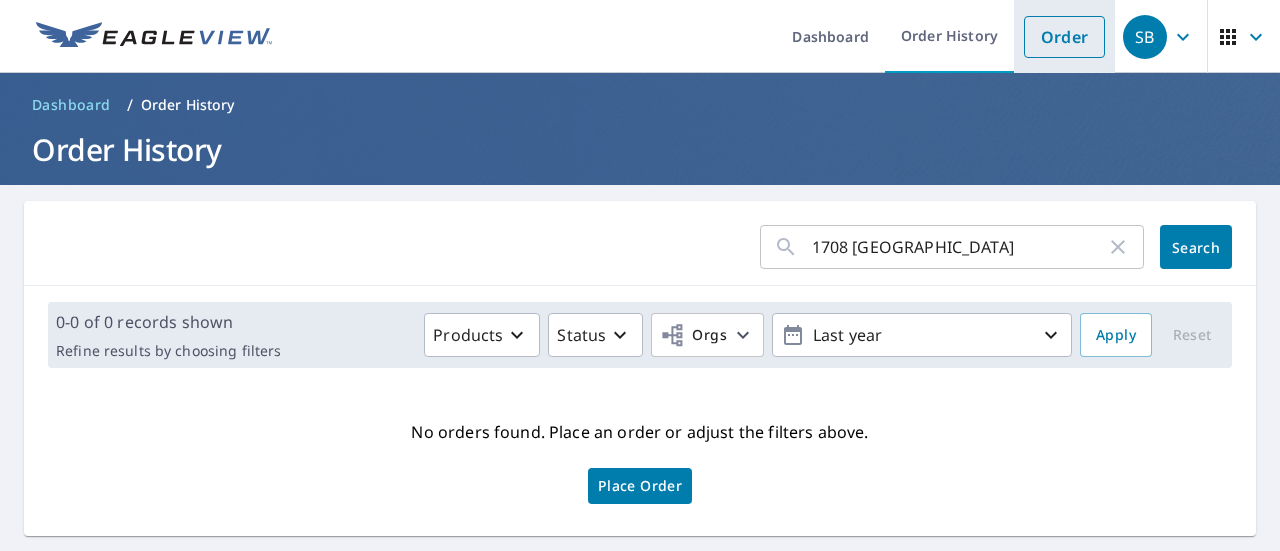 click on "Order" at bounding box center [1064, 37] 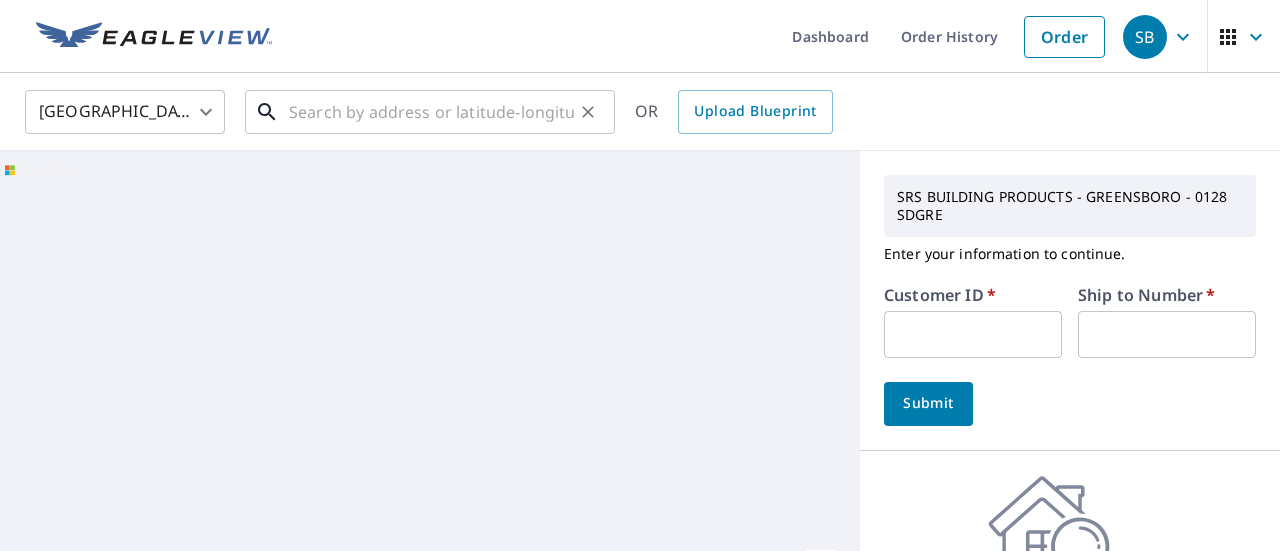 click at bounding box center [431, 112] 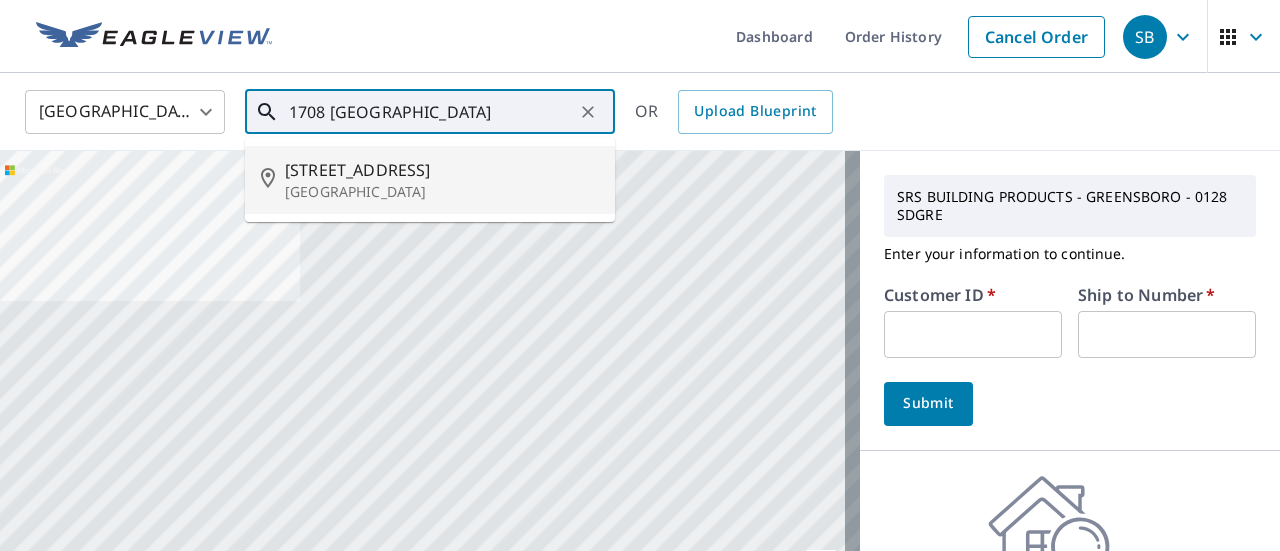 click on "[STREET_ADDRESS]" at bounding box center [442, 170] 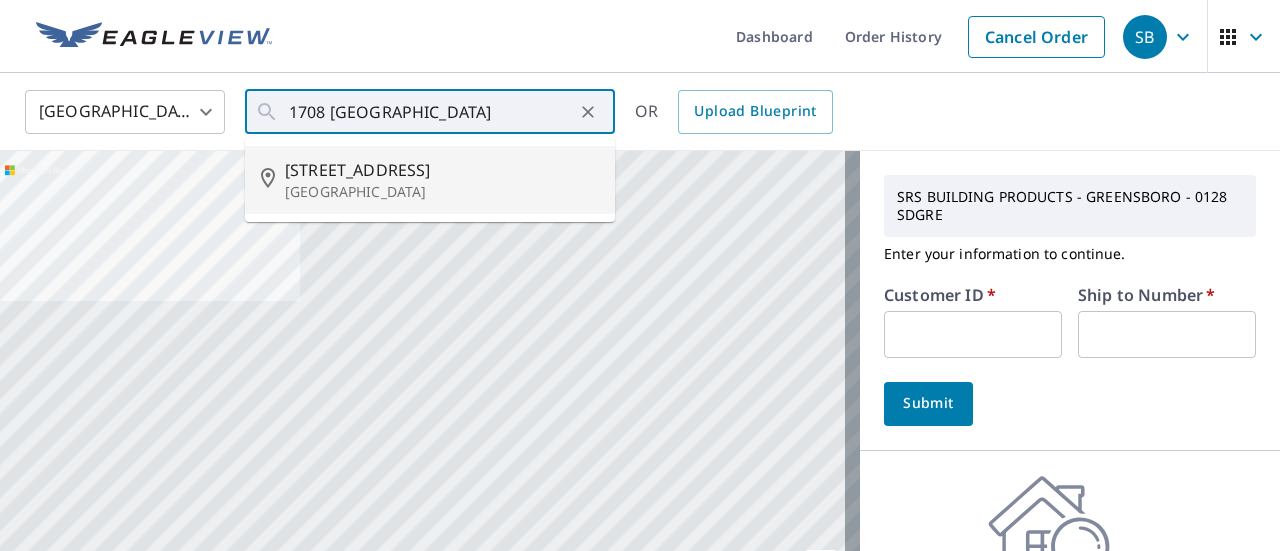 type on "[STREET_ADDRESS][PERSON_NAME]" 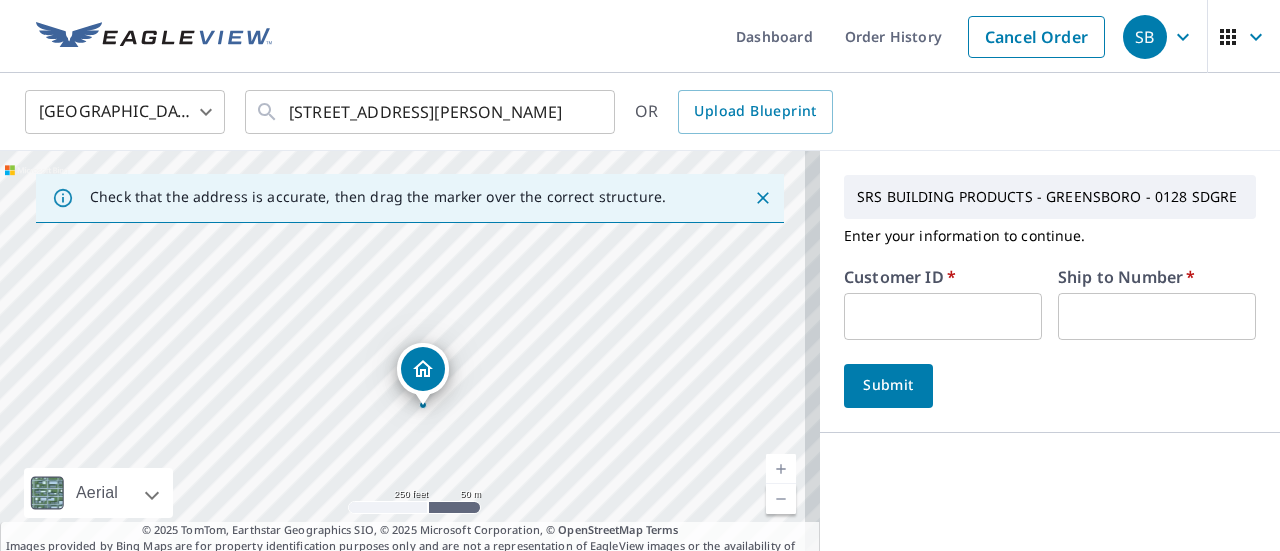 click at bounding box center [943, 316] 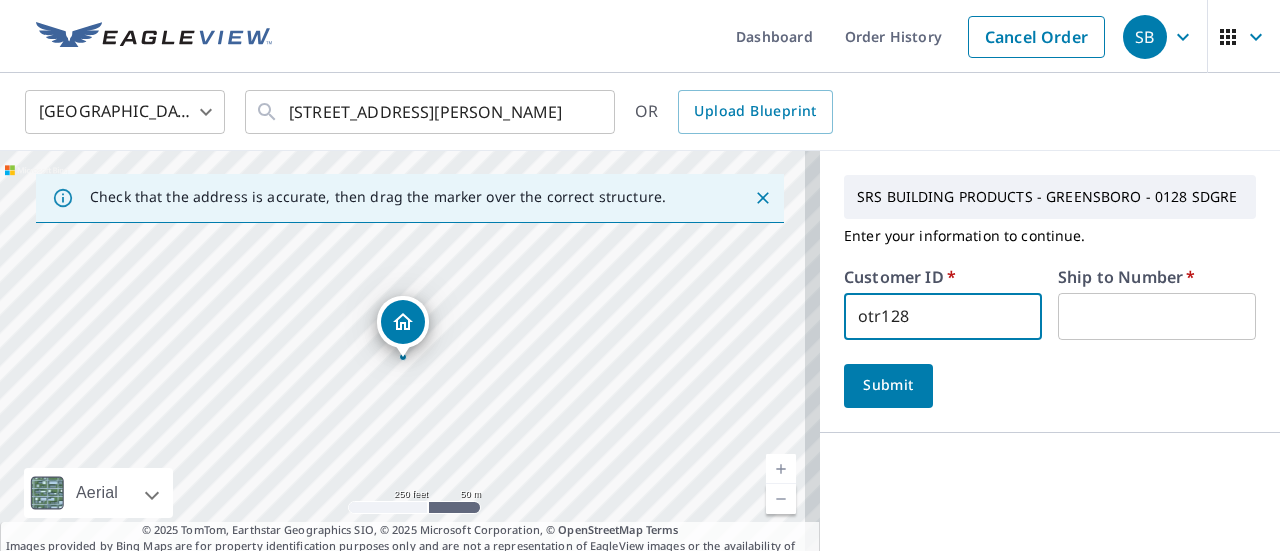 type on "otr128" 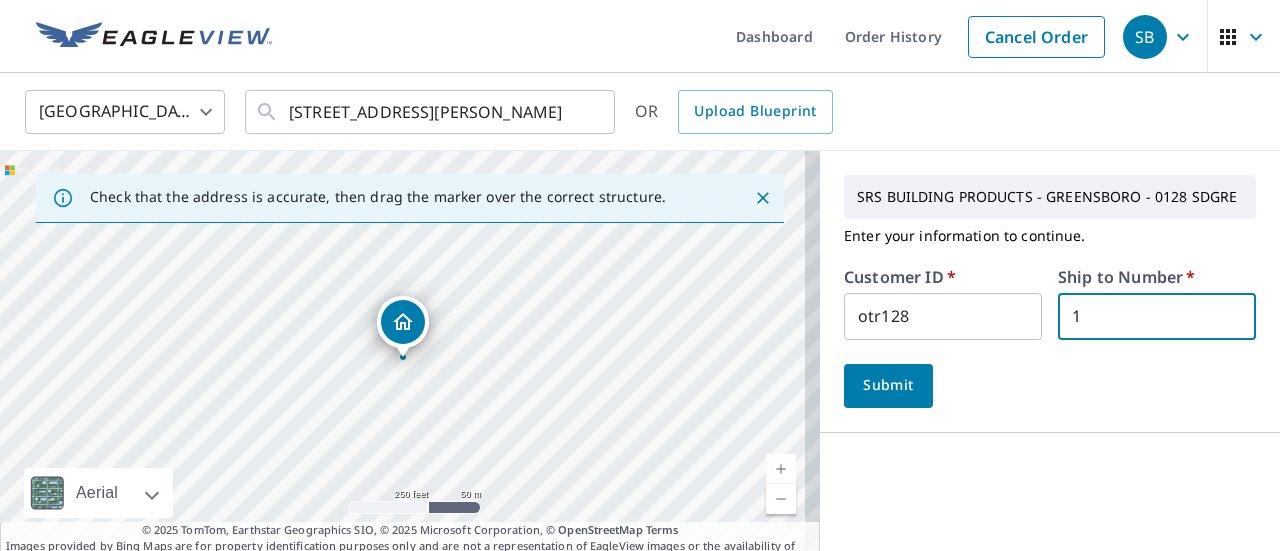 type on "1" 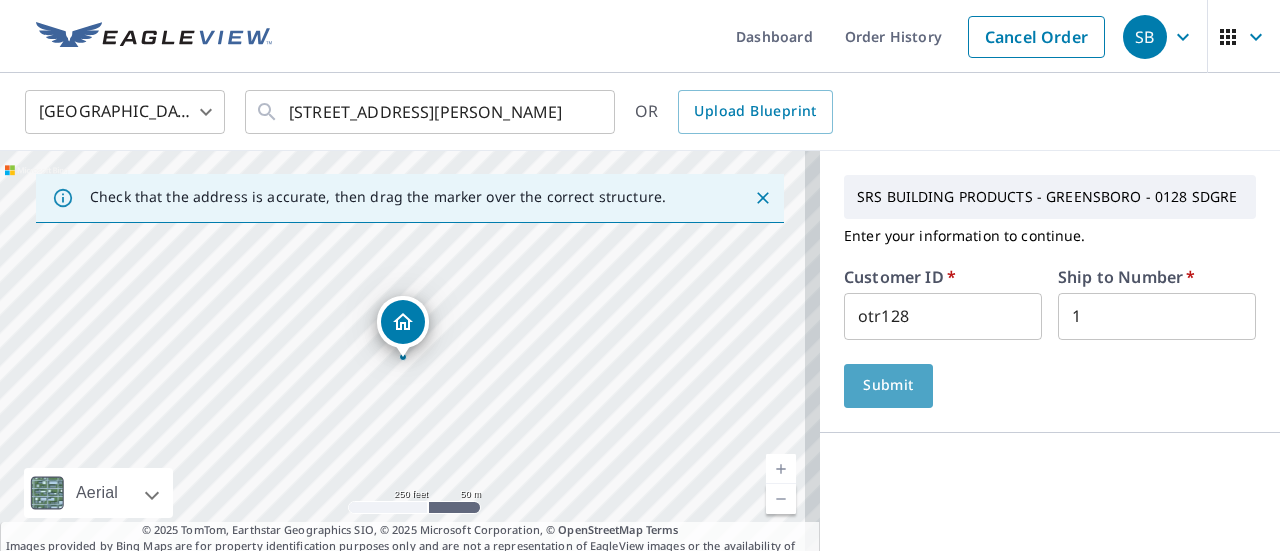 click on "Submit" at bounding box center [888, 385] 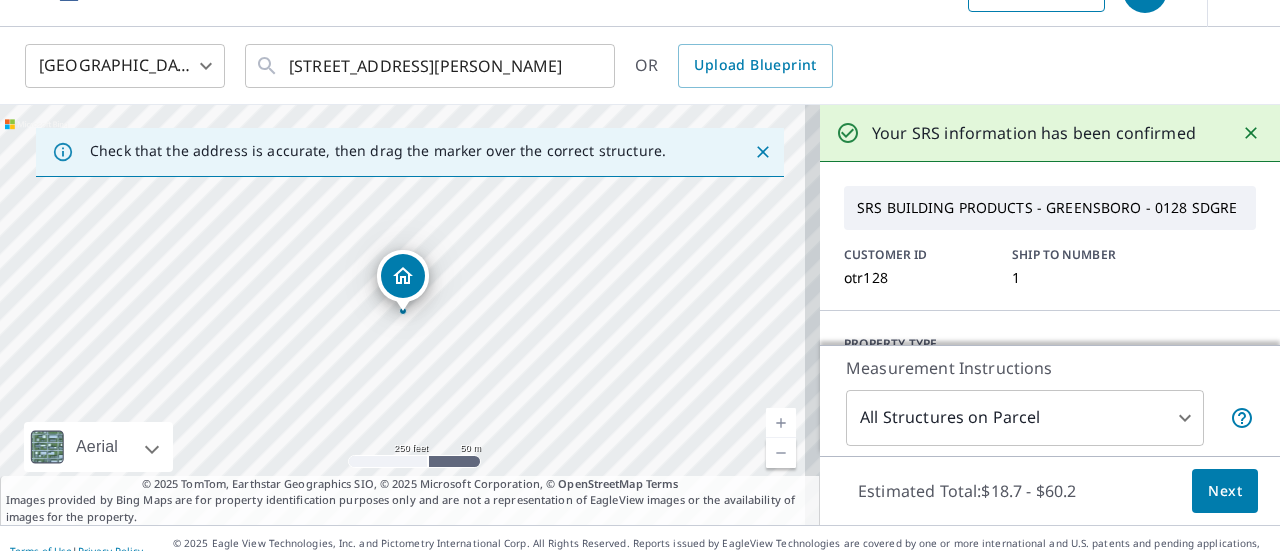 scroll, scrollTop: 70, scrollLeft: 0, axis: vertical 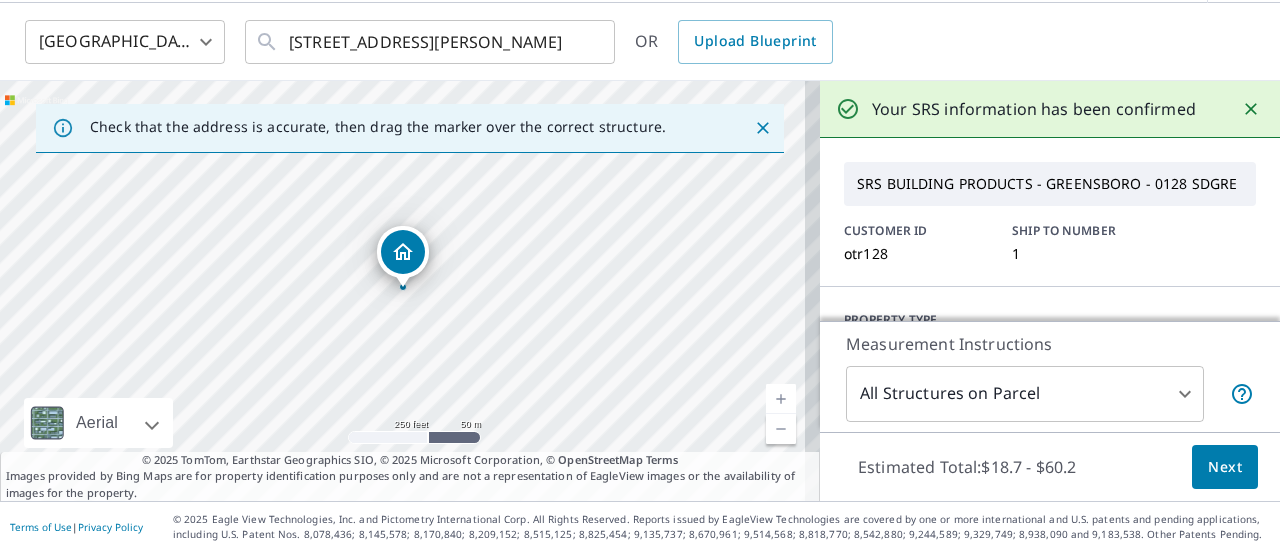 click on "Next" at bounding box center (1225, 467) 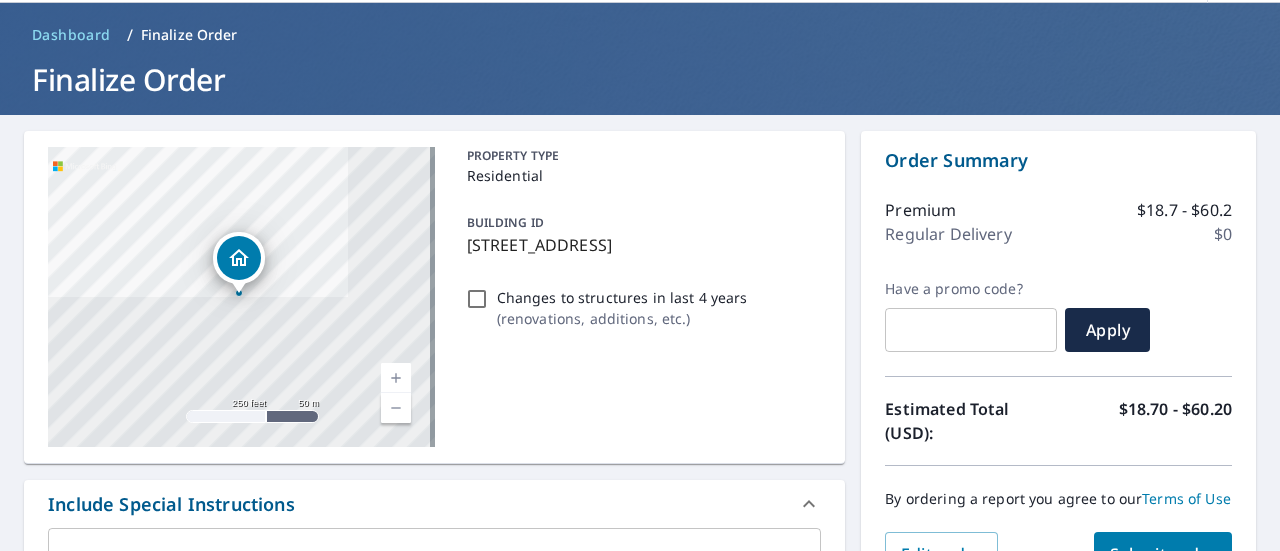 drag, startPoint x: 458, startPoint y: 241, endPoint x: 704, endPoint y: 250, distance: 246.16458 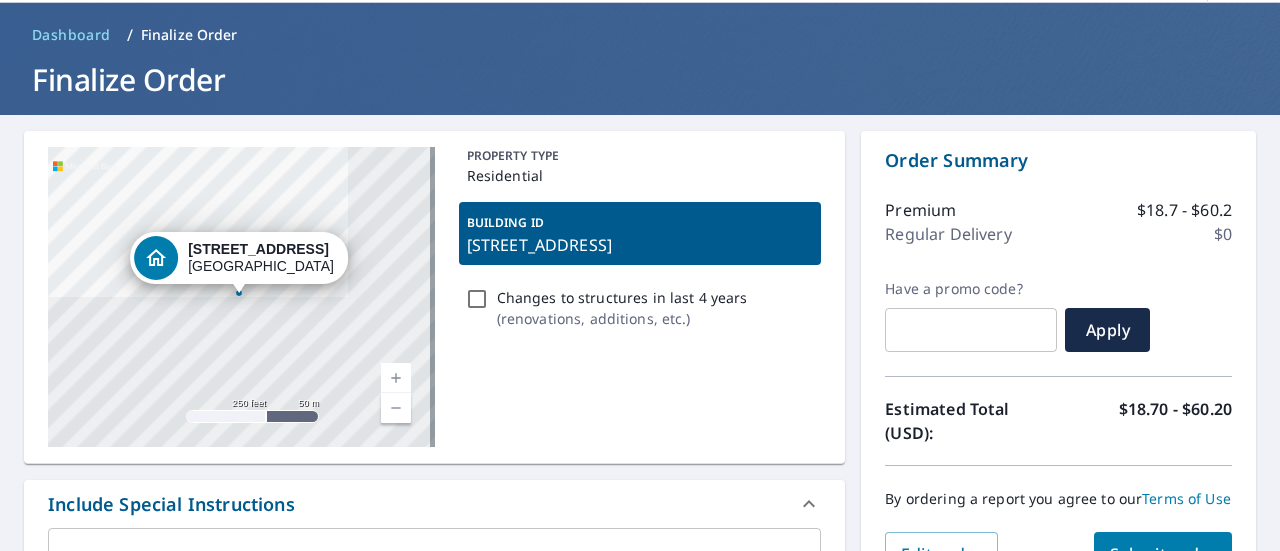 copy on "[STREET_ADDRESS]" 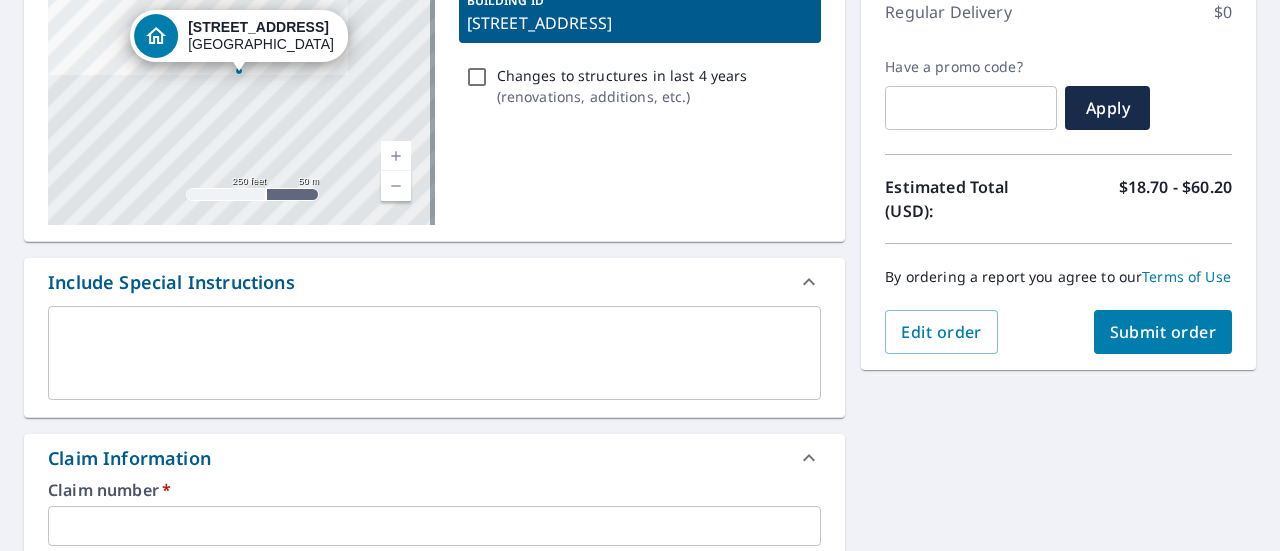 scroll, scrollTop: 570, scrollLeft: 0, axis: vertical 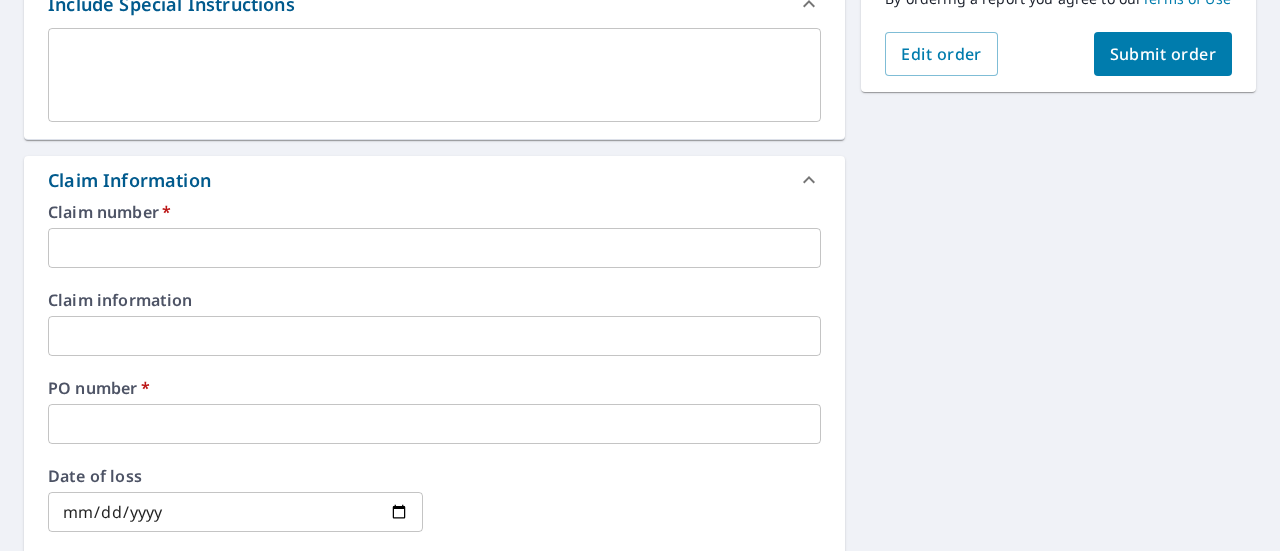 click at bounding box center [434, 248] 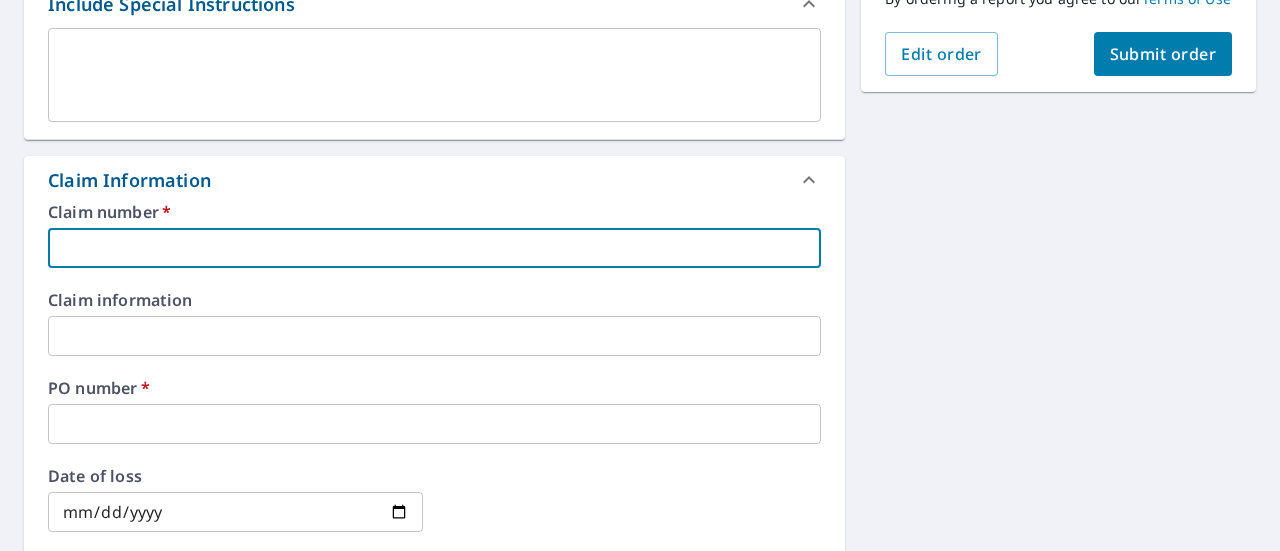 paste on "[STREET_ADDRESS]" 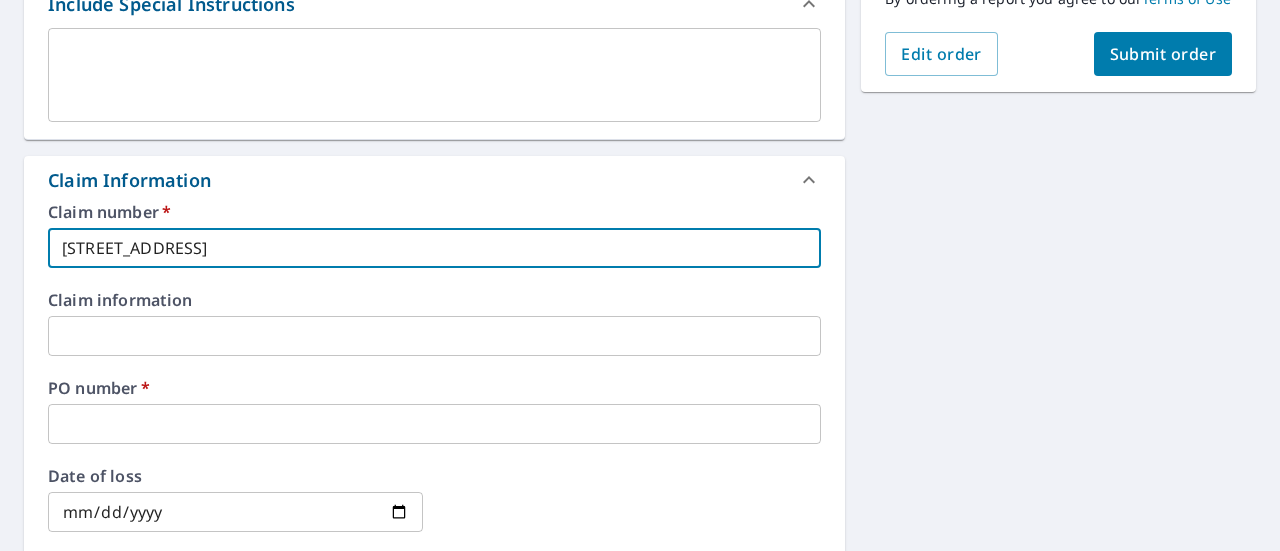 type on "[STREET_ADDRESS]" 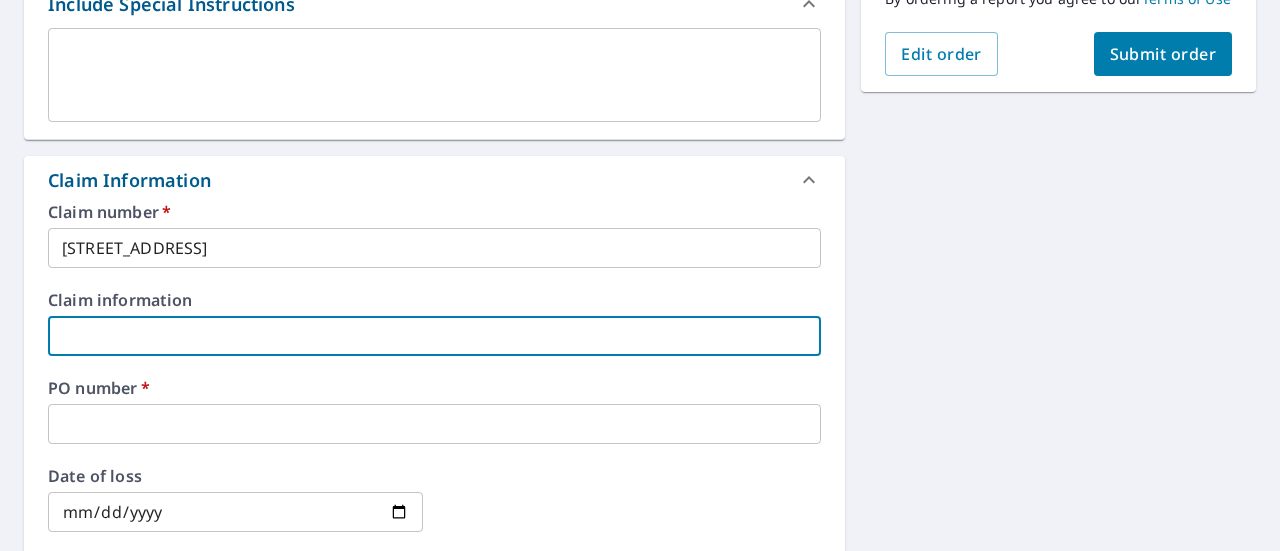 click at bounding box center [434, 336] 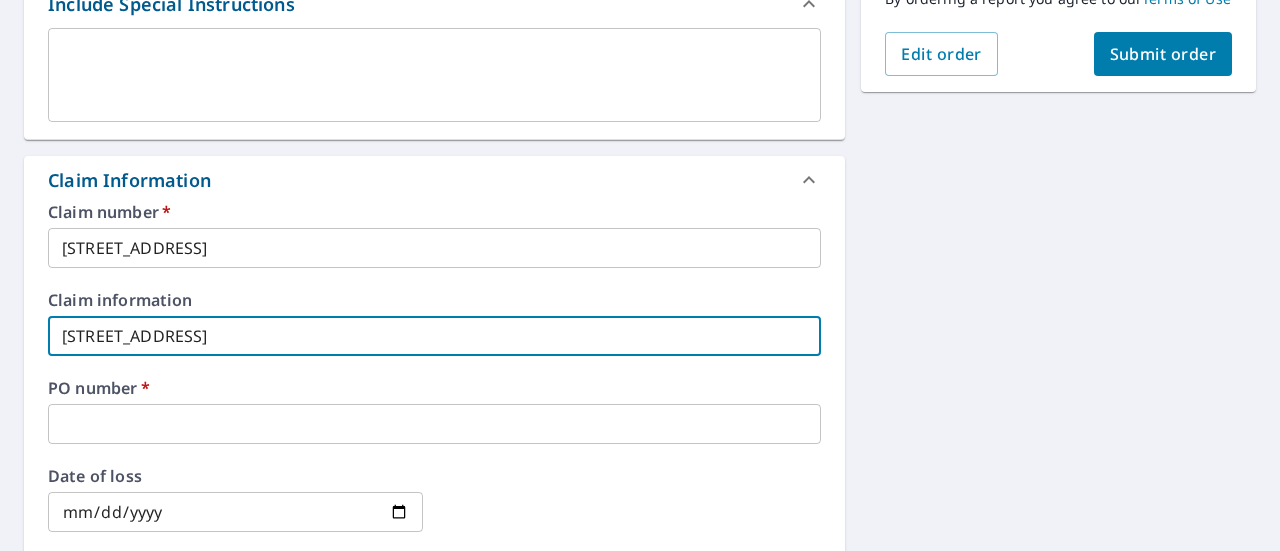 type on "[STREET_ADDRESS]" 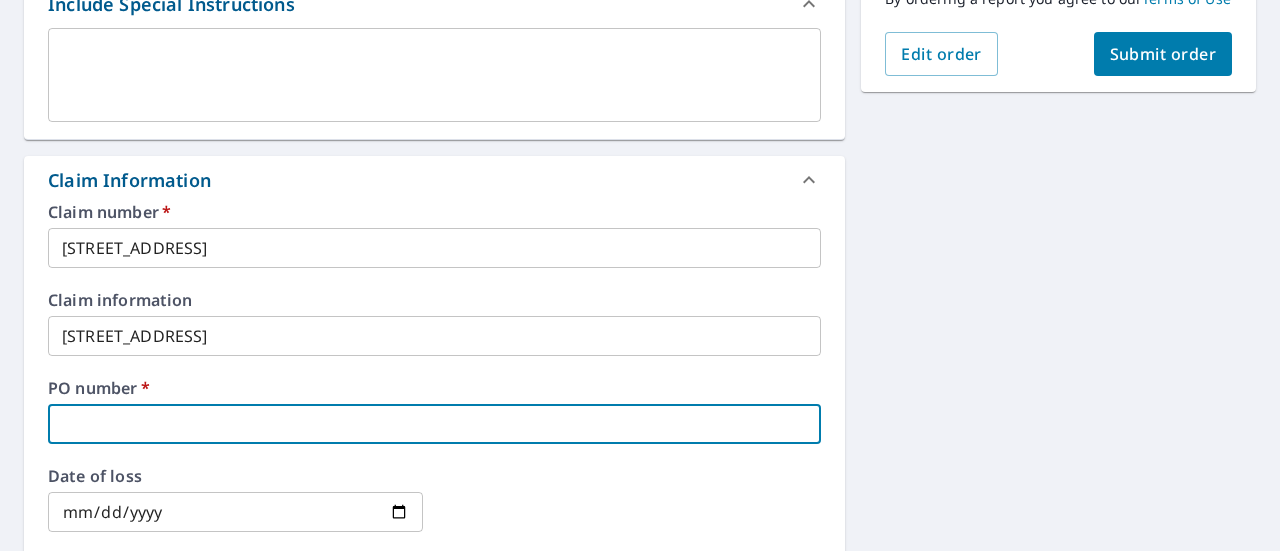paste on "[STREET_ADDRESS]" 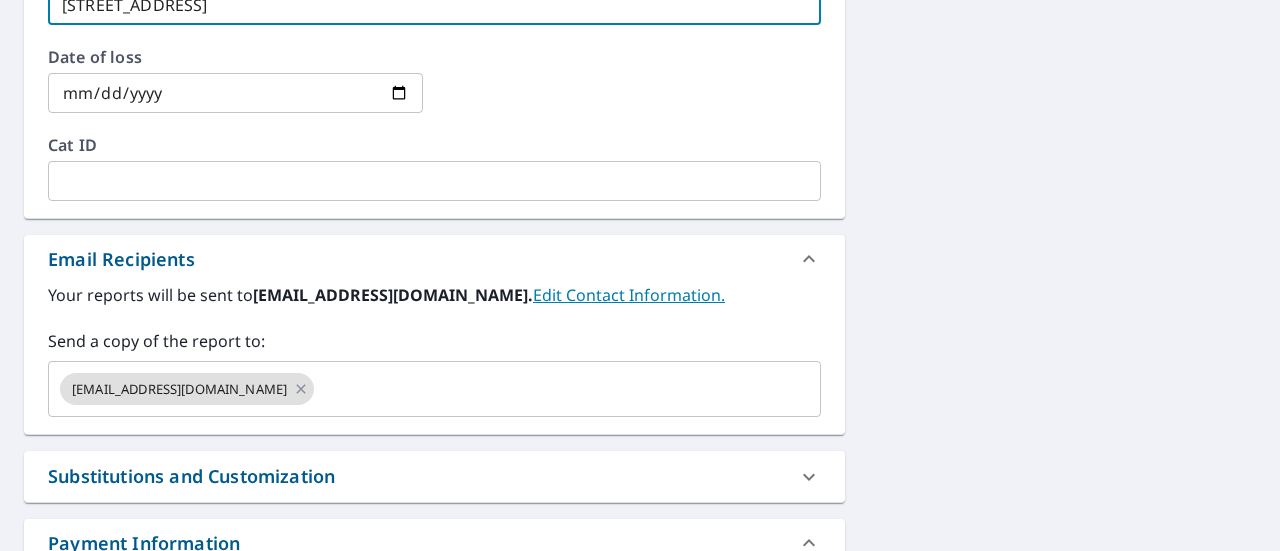scroll, scrollTop: 1070, scrollLeft: 0, axis: vertical 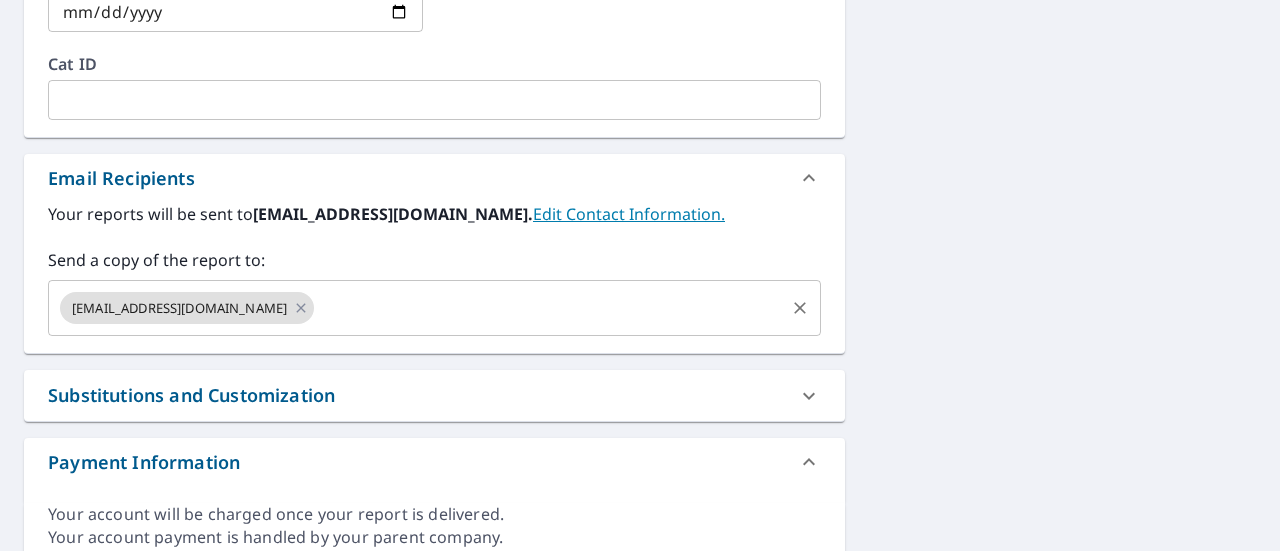 type on "[STREET_ADDRESS]" 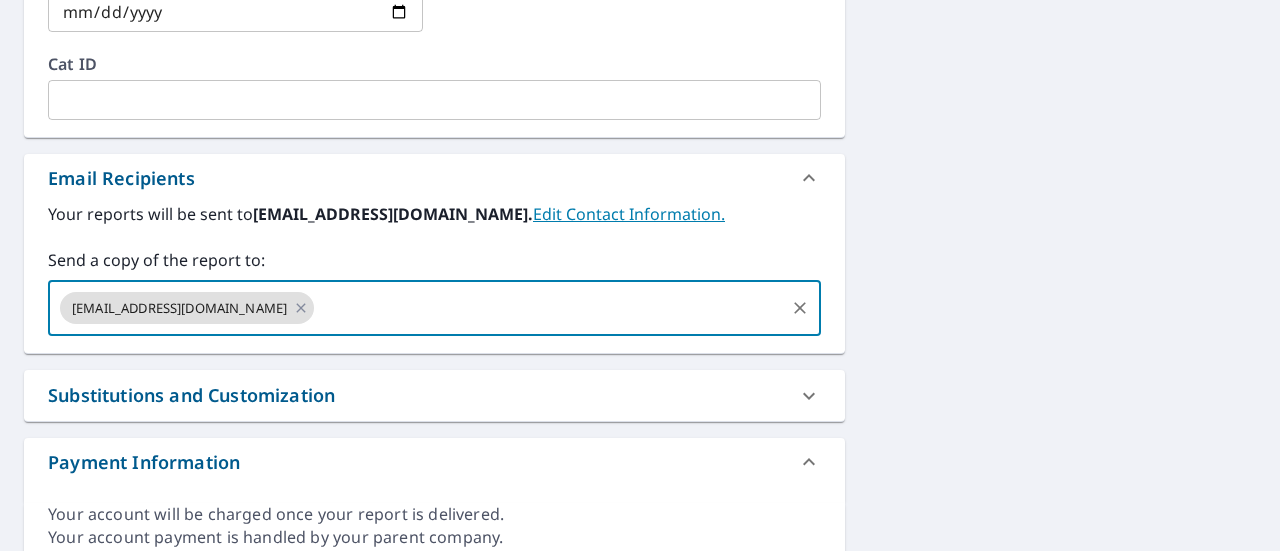 click at bounding box center [549, 308] 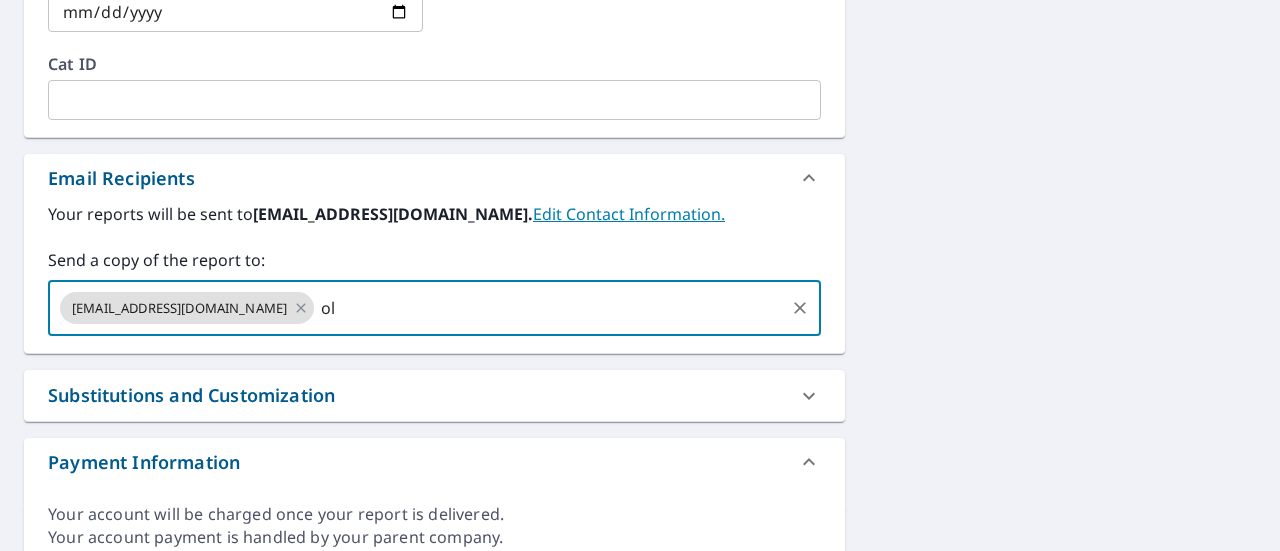 type on "o" 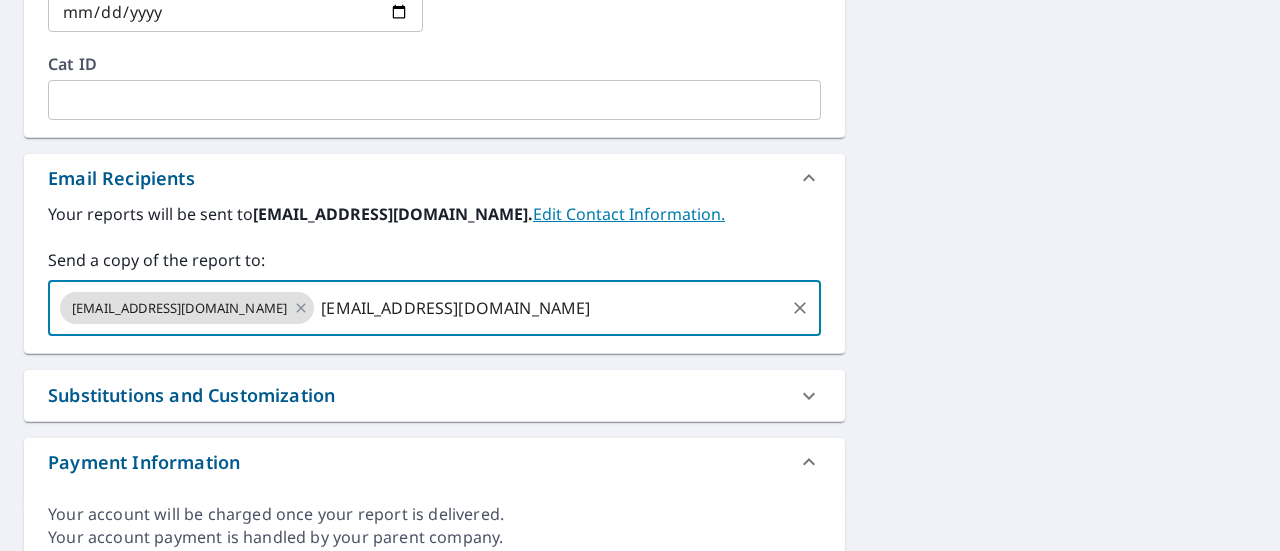 type on "[EMAIL_ADDRESS][DOMAIN_NAME]" 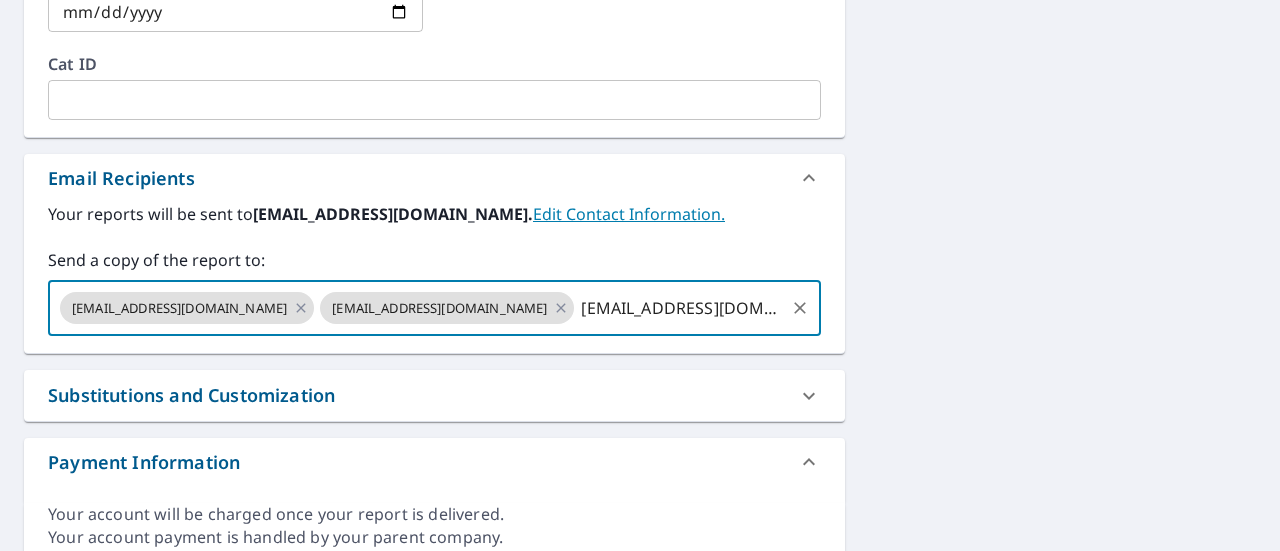 type on "[EMAIL_ADDRESS][DOMAIN_NAME]" 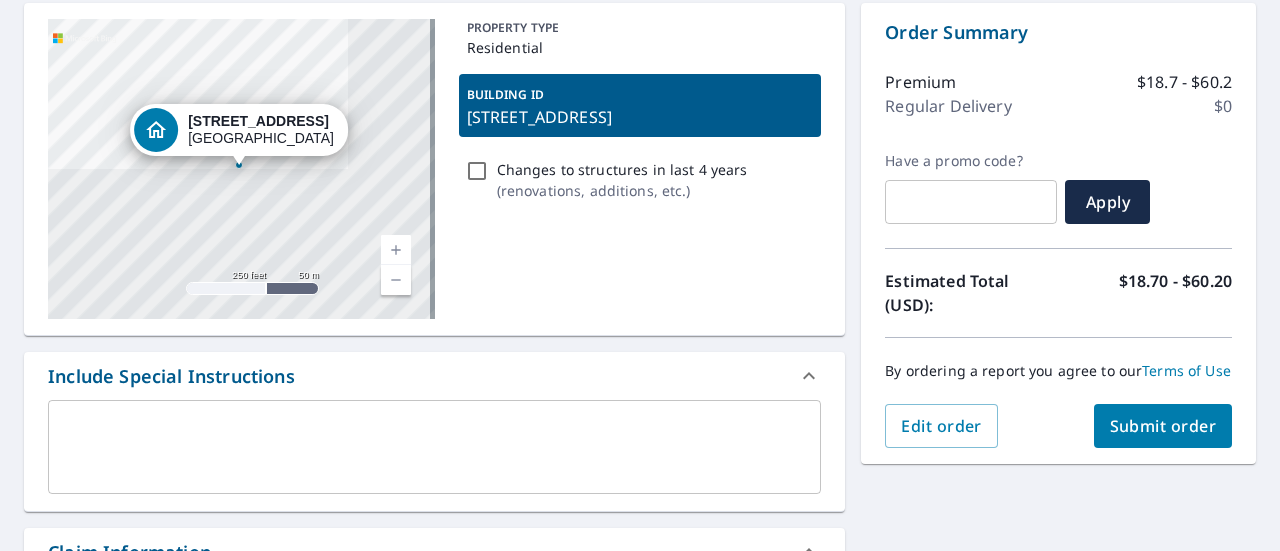 scroll, scrollTop: 400, scrollLeft: 0, axis: vertical 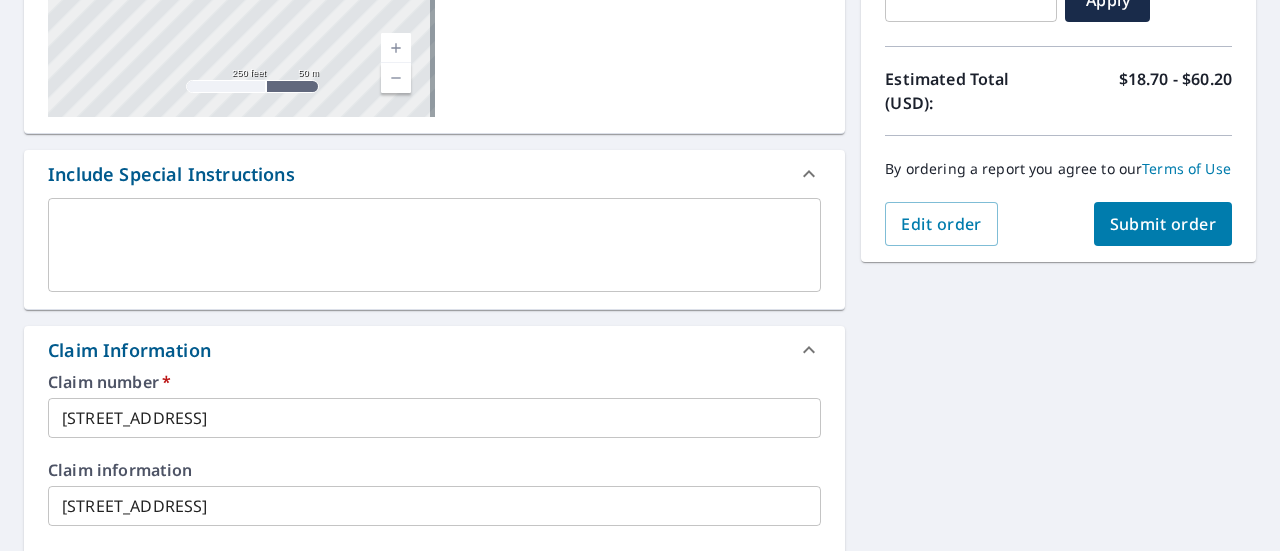 click on "Submit order" at bounding box center [1163, 224] 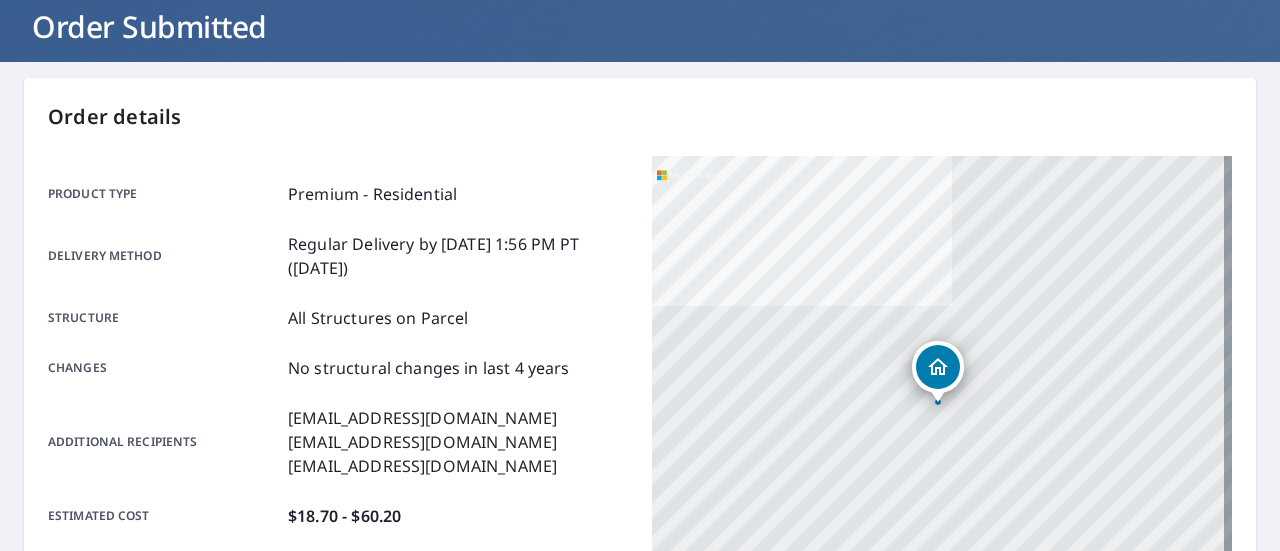 scroll, scrollTop: 0, scrollLeft: 0, axis: both 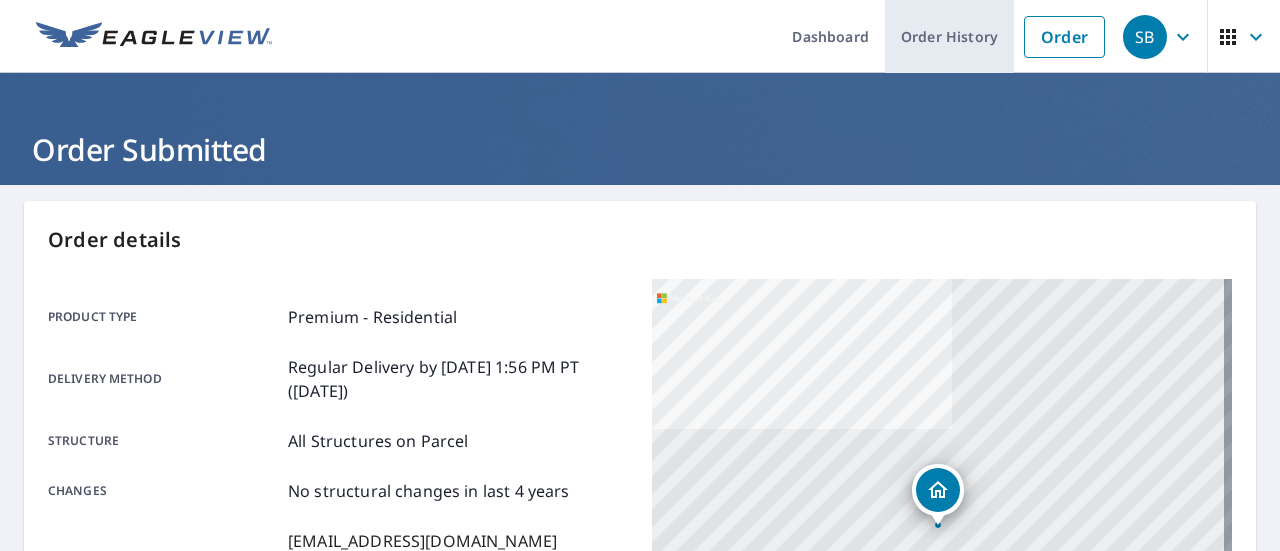click on "Order History" at bounding box center (949, 36) 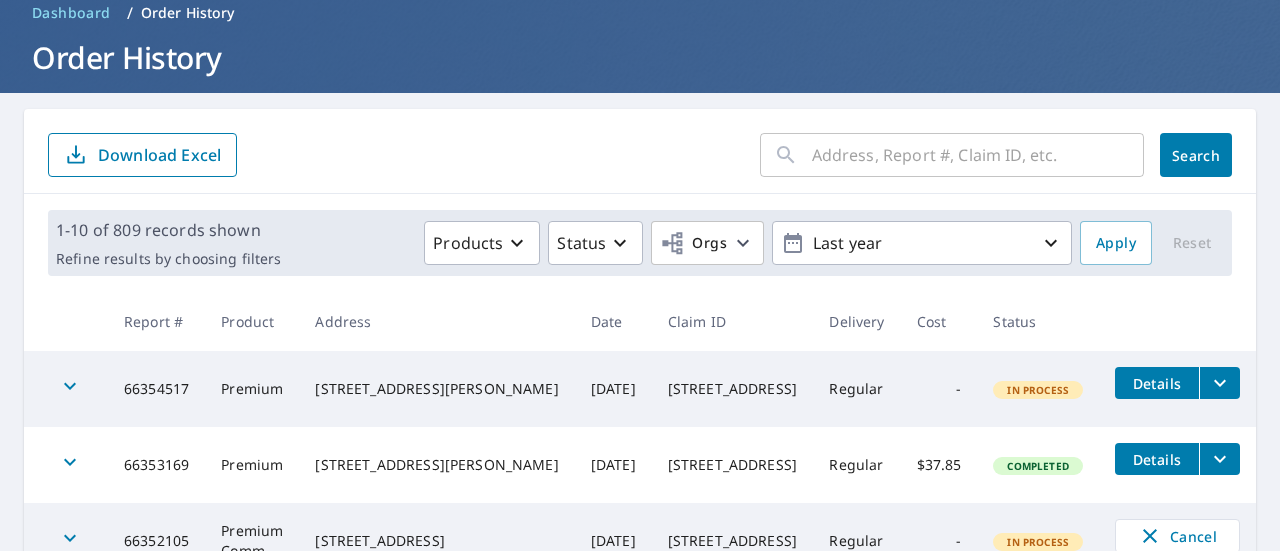 scroll, scrollTop: 200, scrollLeft: 0, axis: vertical 